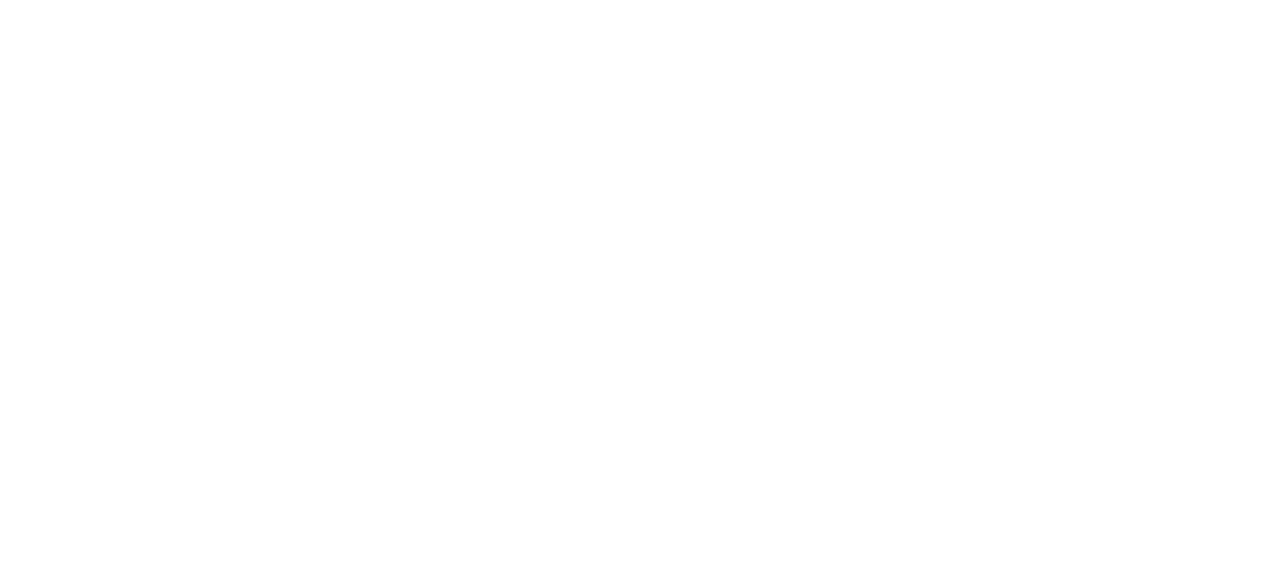 scroll, scrollTop: 0, scrollLeft: 0, axis: both 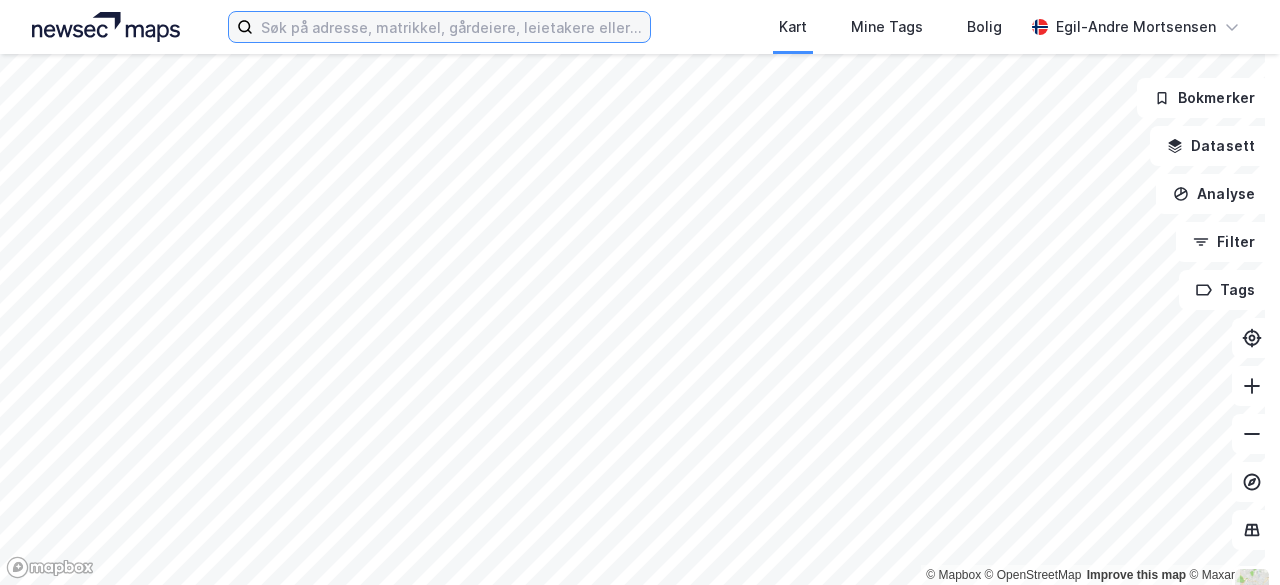 click at bounding box center [451, 27] 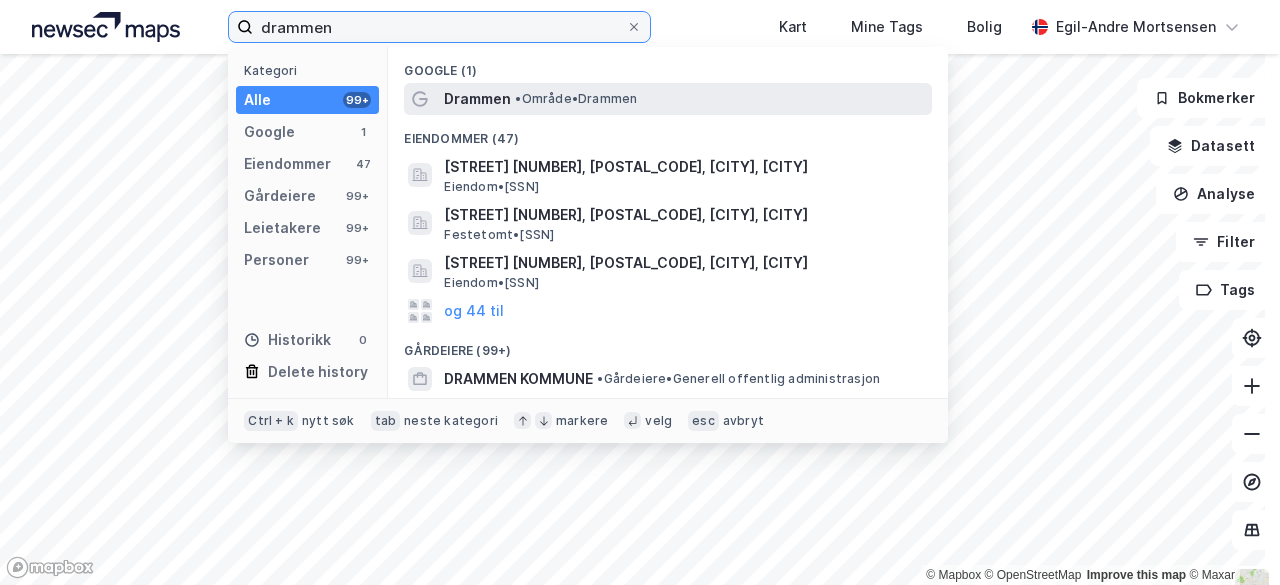 type on "drammen" 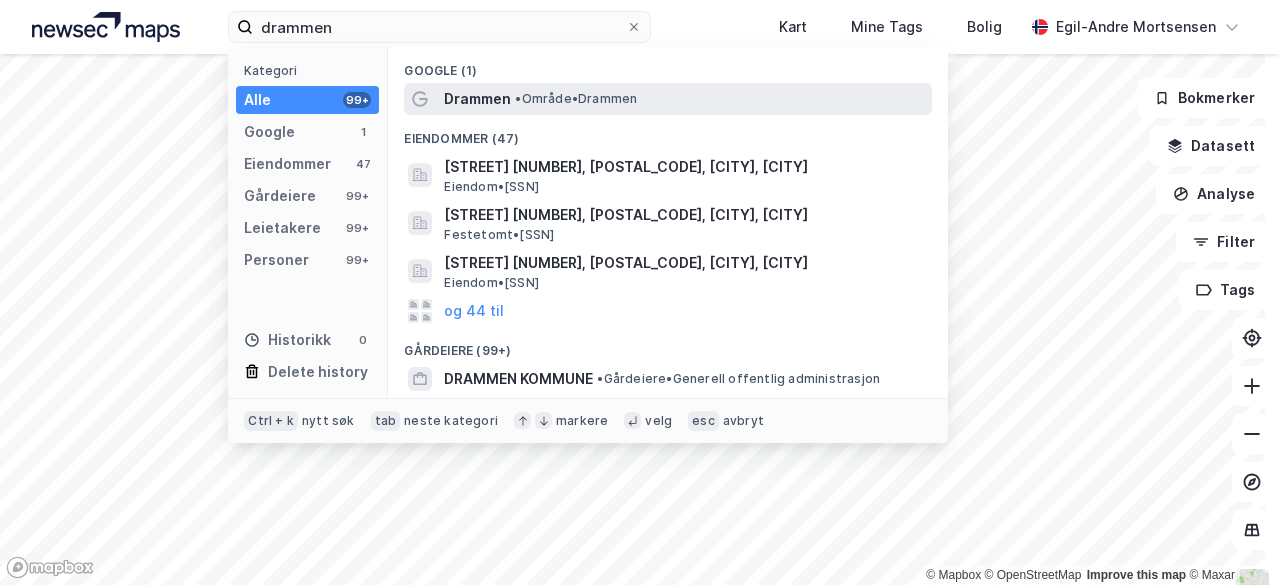 click on "Drammen" at bounding box center (477, 99) 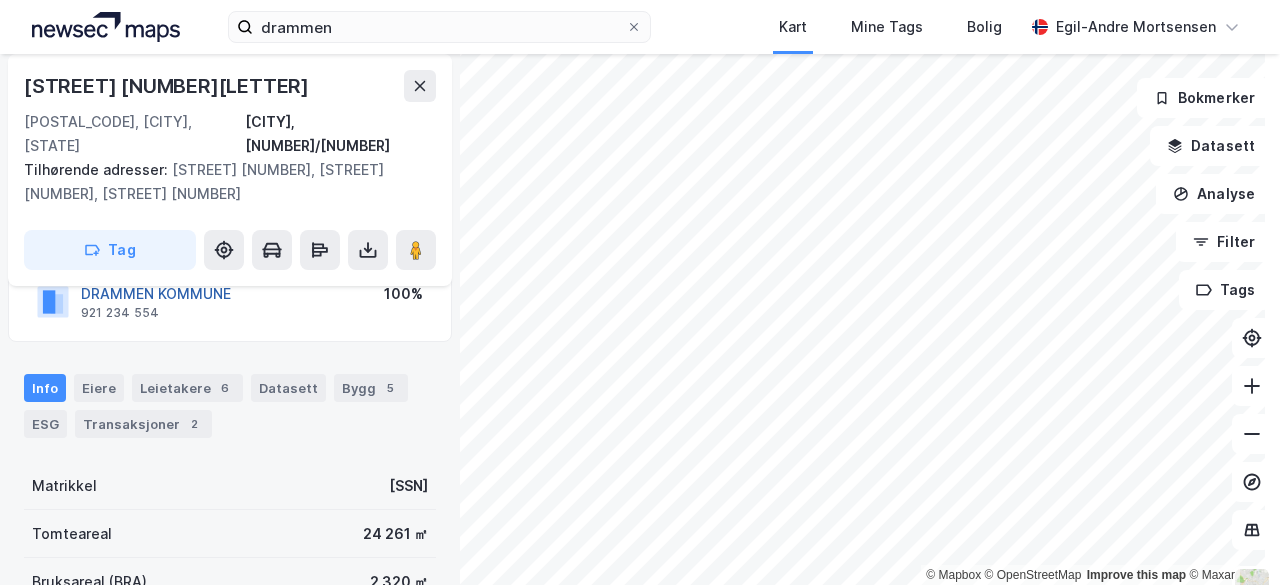 scroll, scrollTop: 200, scrollLeft: 0, axis: vertical 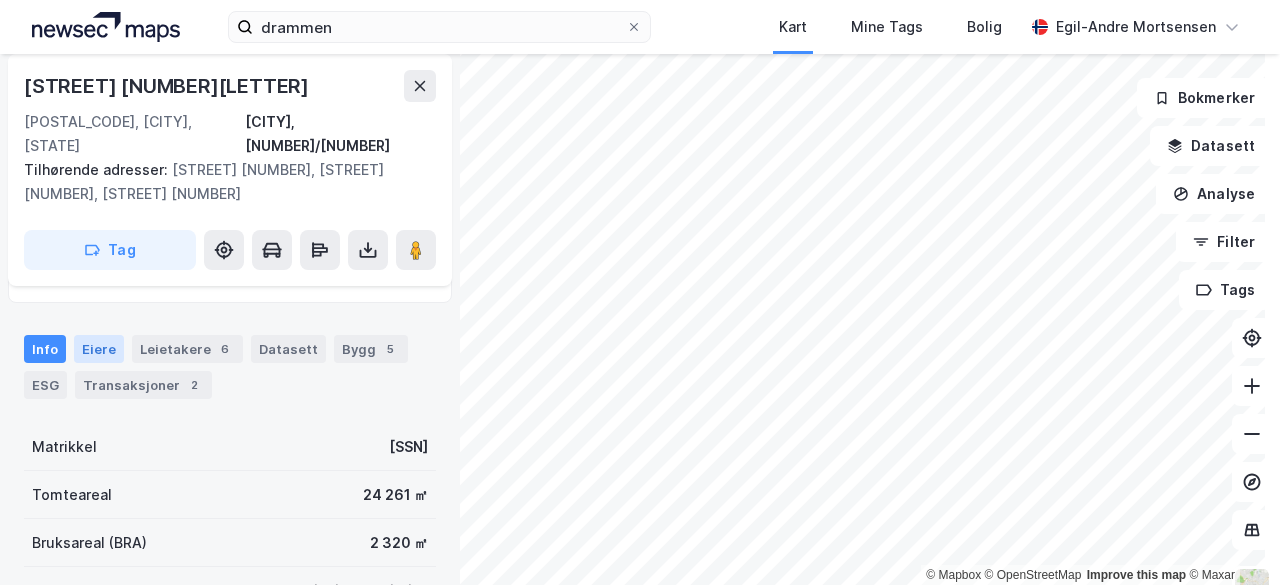 click on "Eiere" at bounding box center (99, 349) 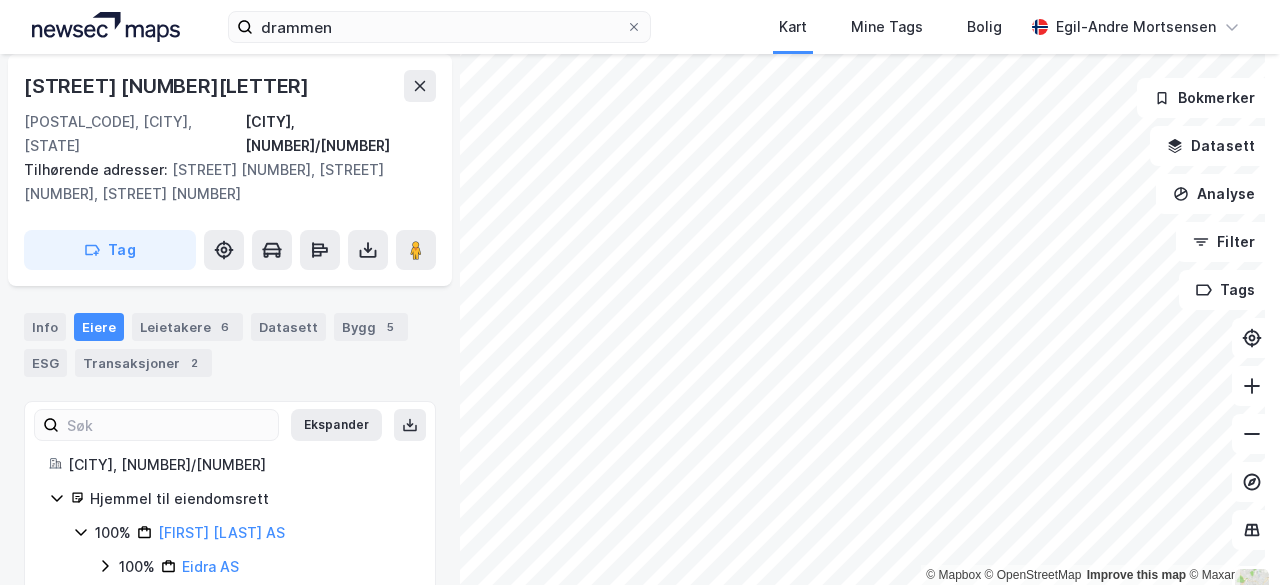 scroll, scrollTop: 241, scrollLeft: 0, axis: vertical 